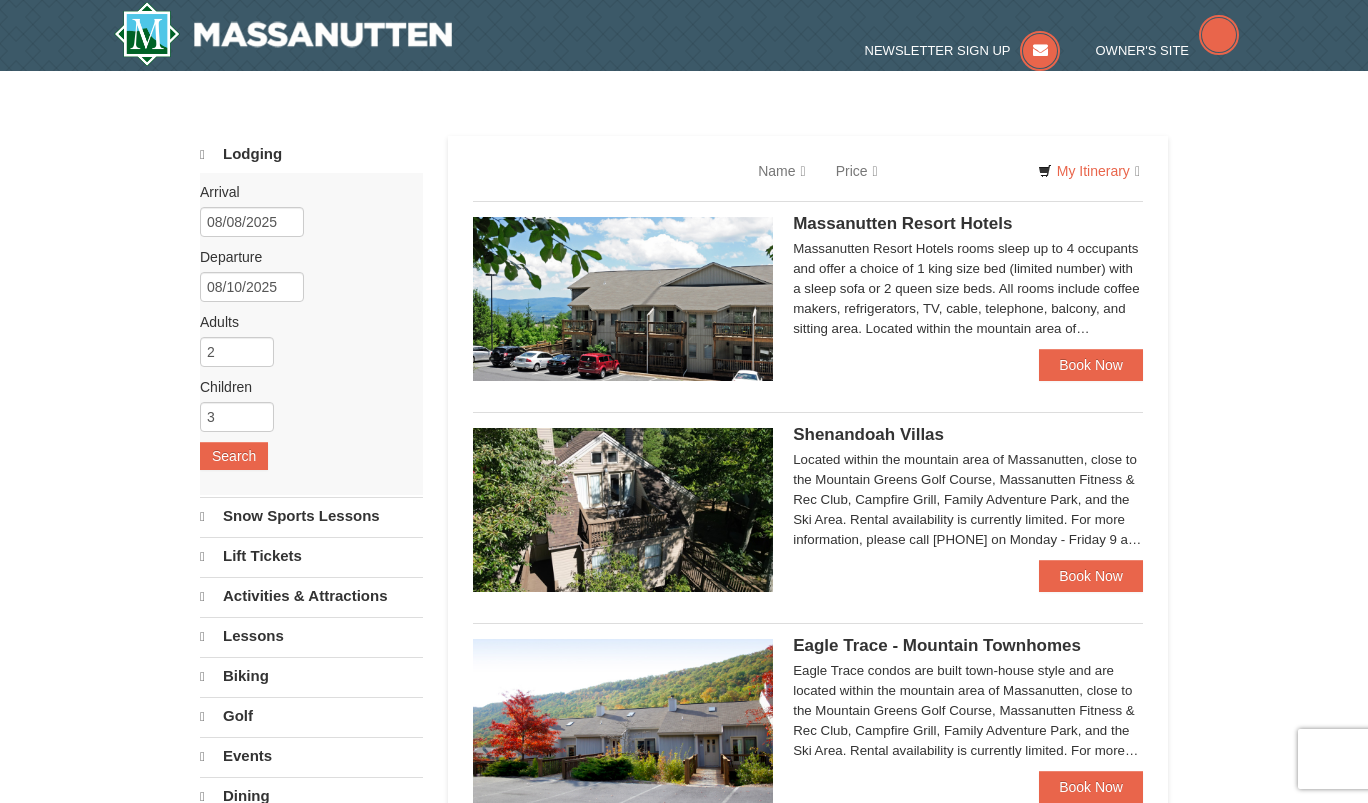 scroll, scrollTop: 0, scrollLeft: 0, axis: both 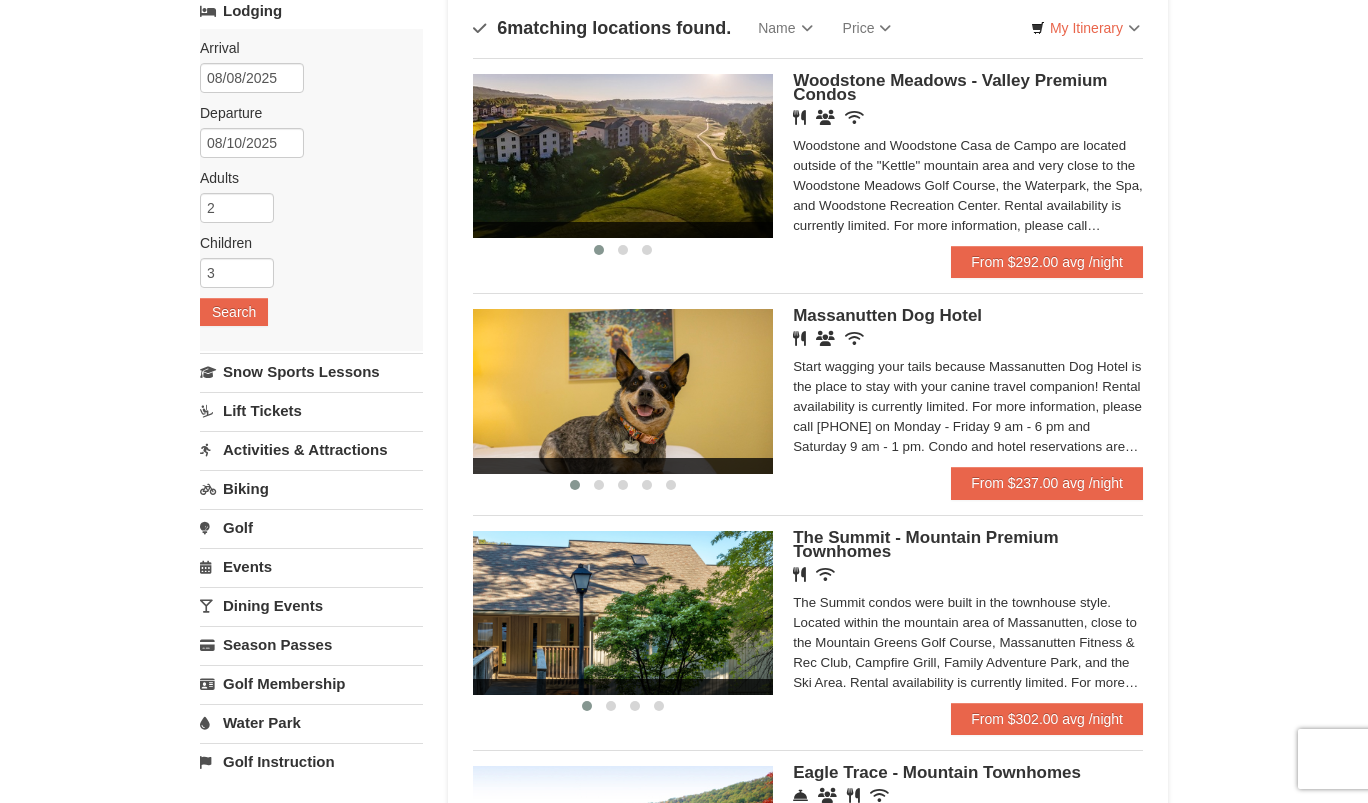 click on "Massanutten Dog Hotel" at bounding box center [887, 315] 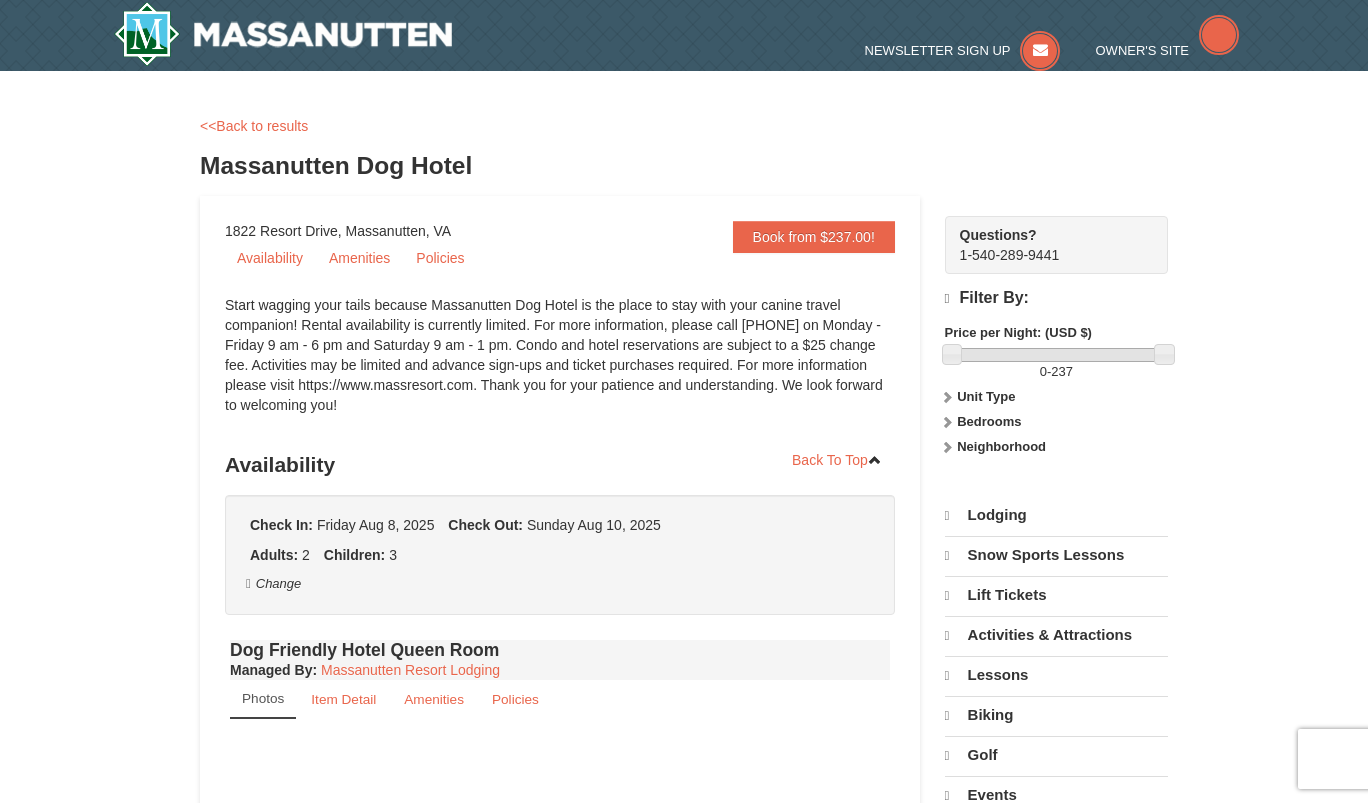 scroll, scrollTop: 0, scrollLeft: 0, axis: both 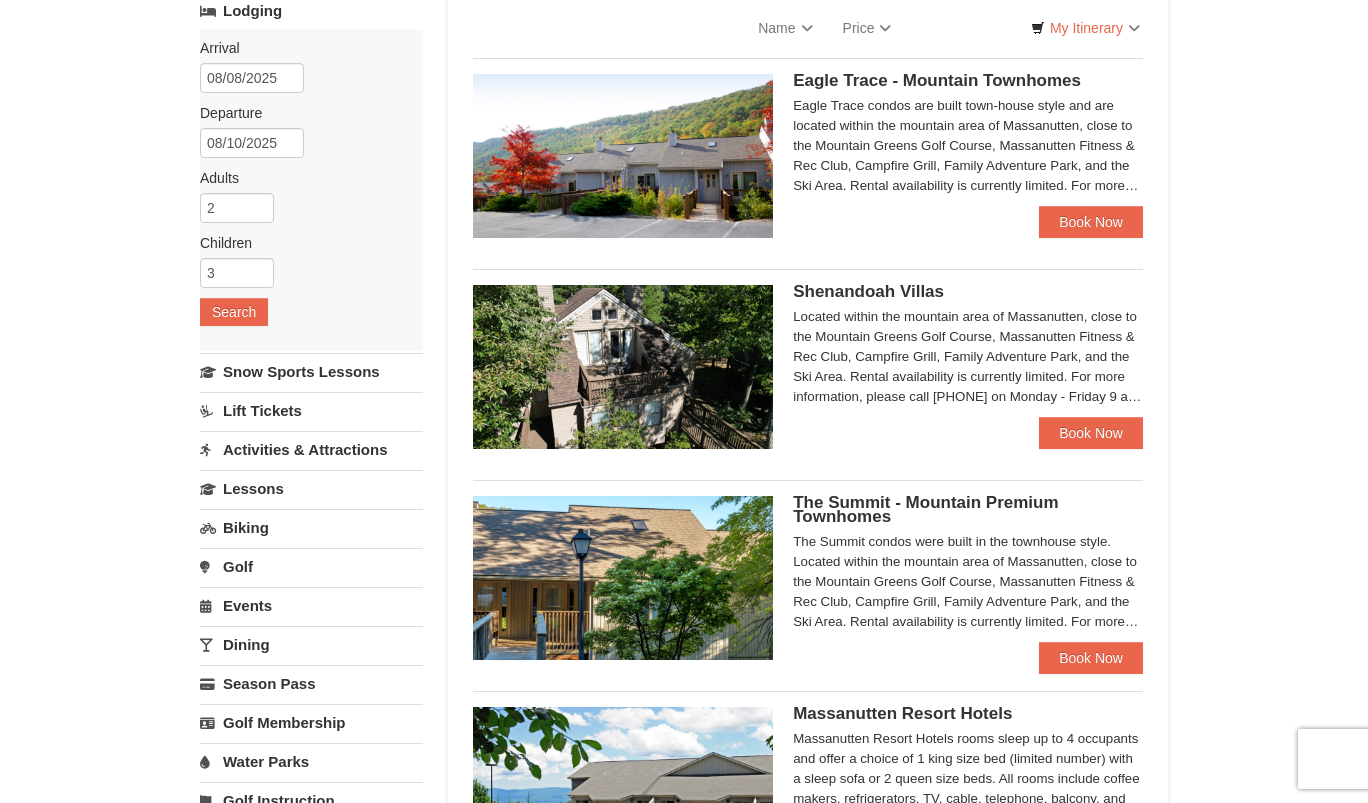 select on "8" 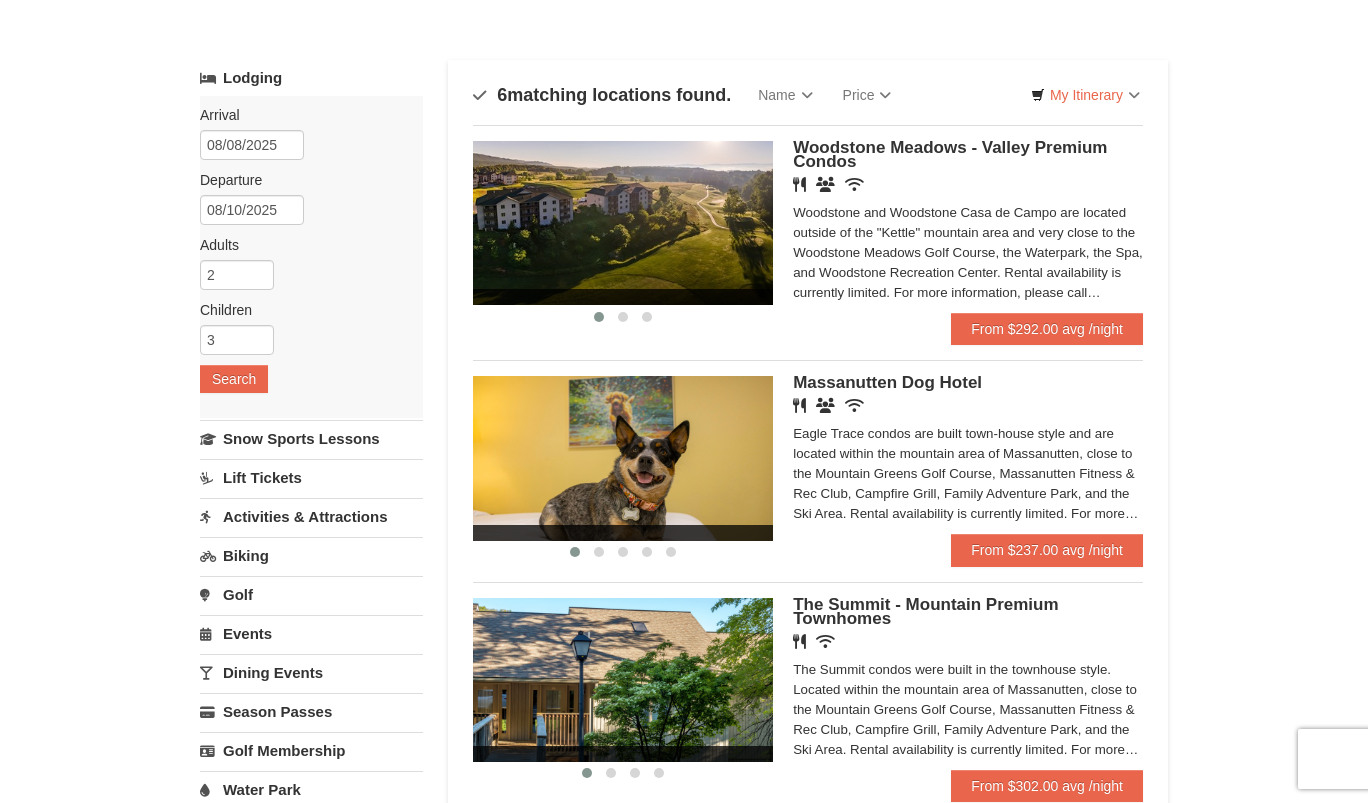 scroll, scrollTop: 0, scrollLeft: 0, axis: both 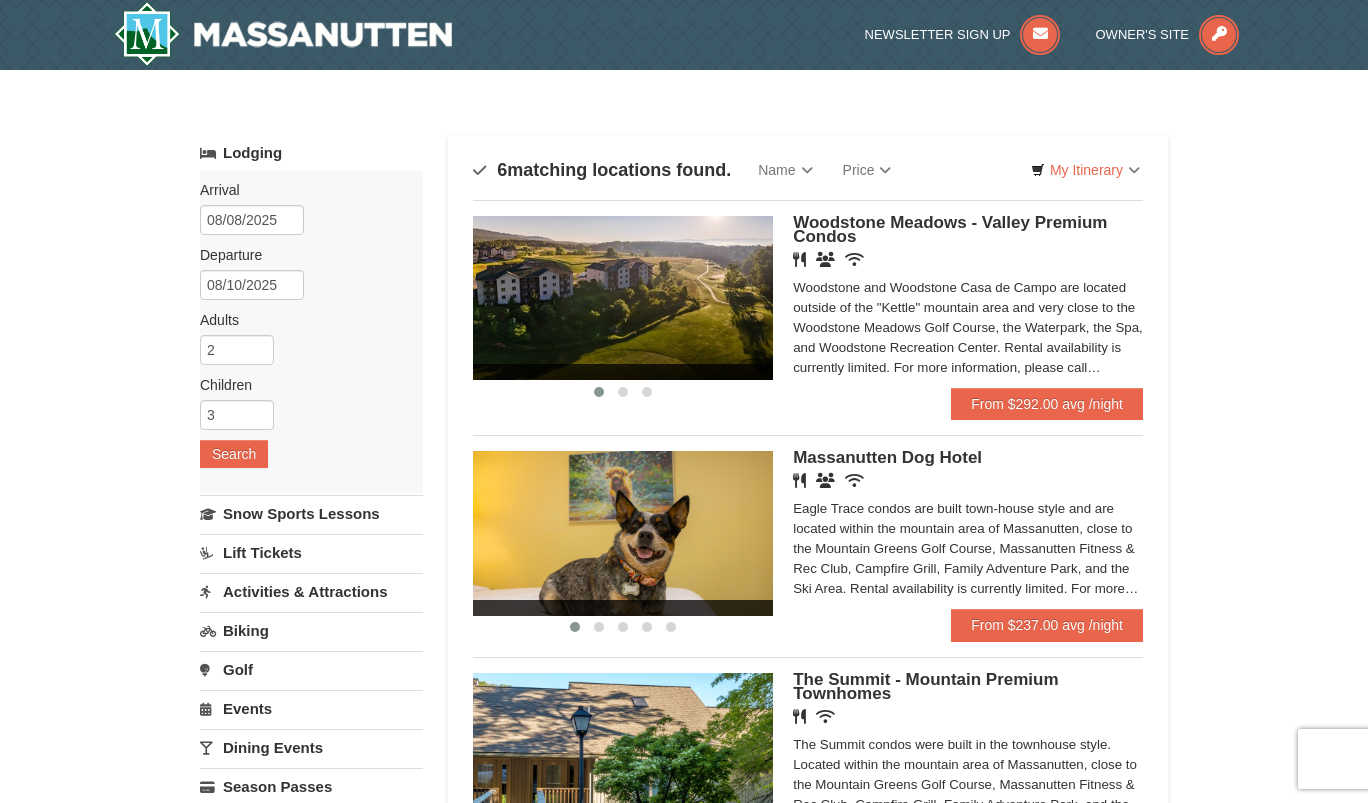 click on "Woodstone Meadows - Valley Premium Condos" at bounding box center [950, 229] 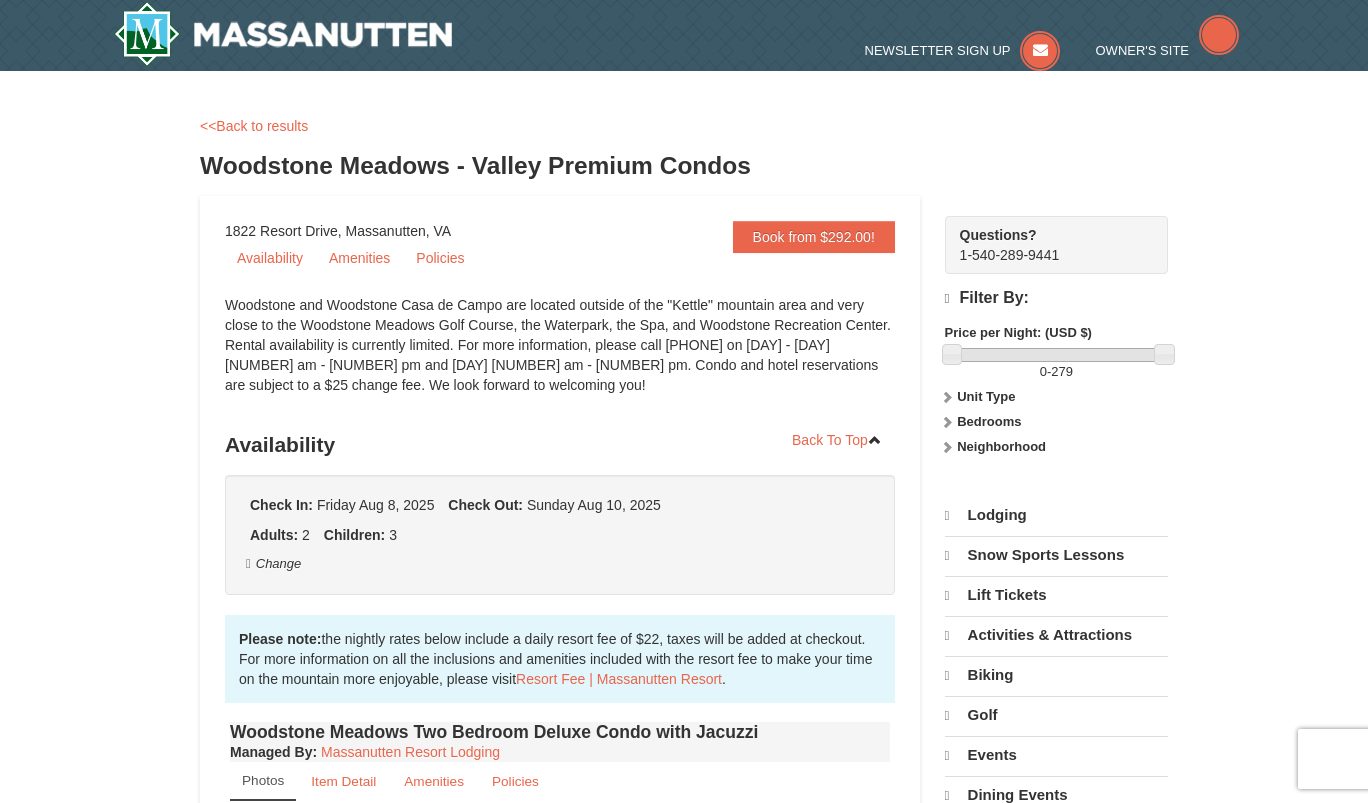 scroll, scrollTop: 0, scrollLeft: 0, axis: both 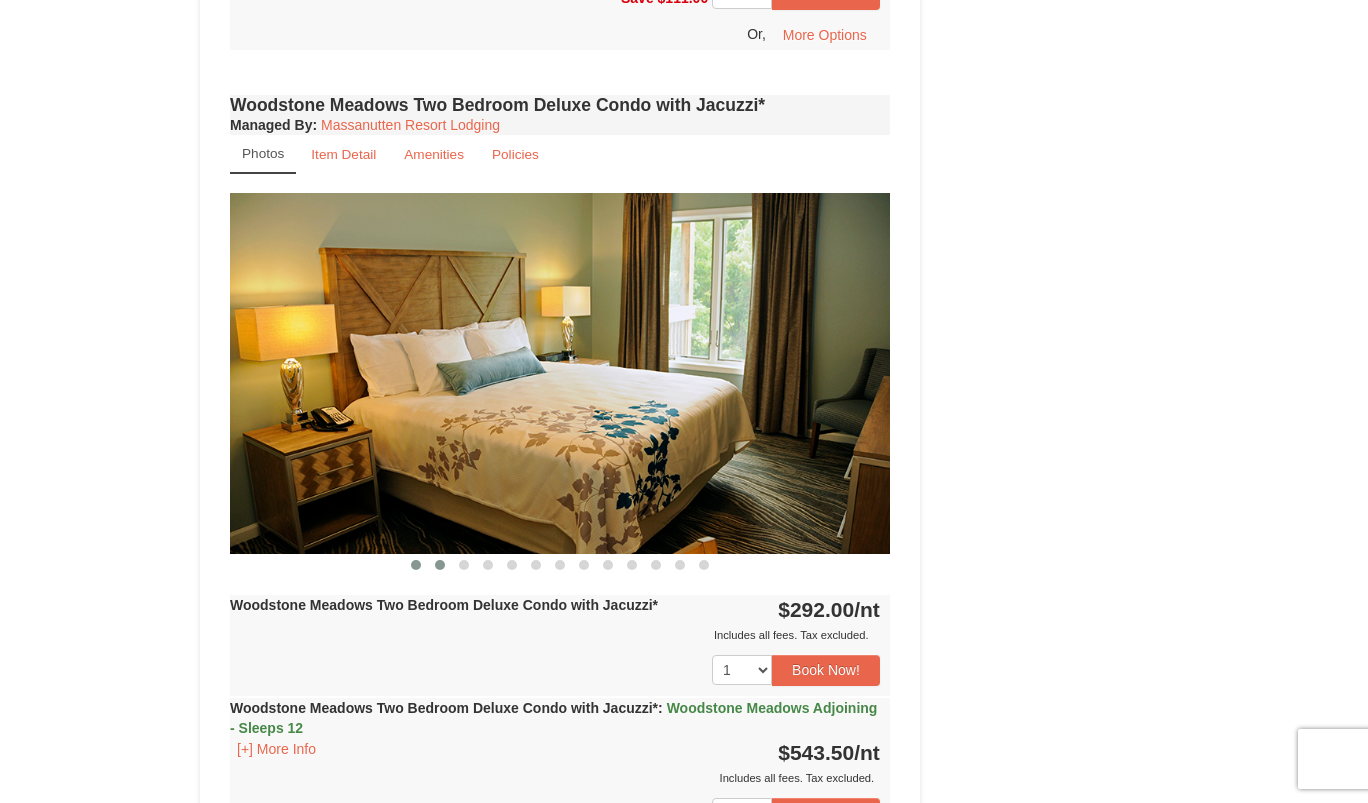 click at bounding box center [440, 565] 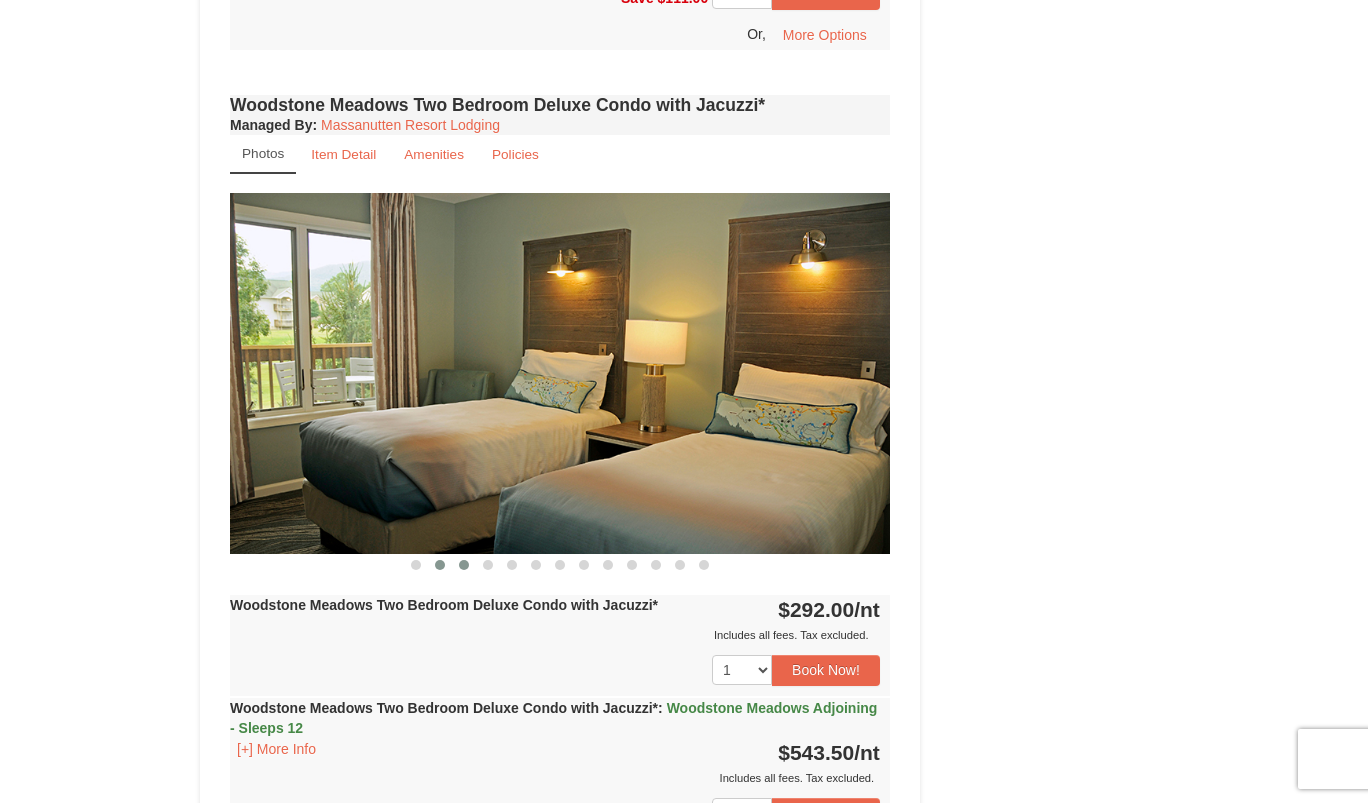 click at bounding box center (464, 565) 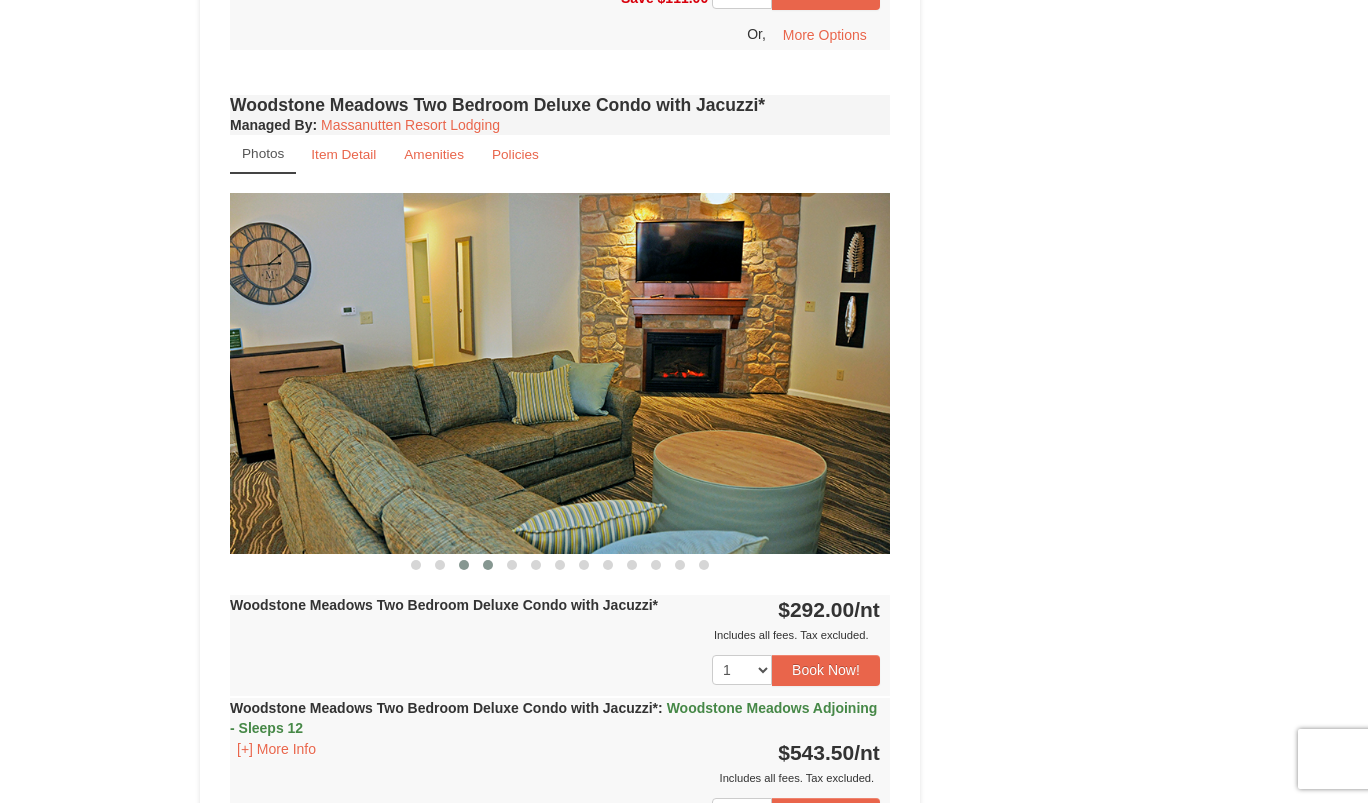 click at bounding box center (488, 565) 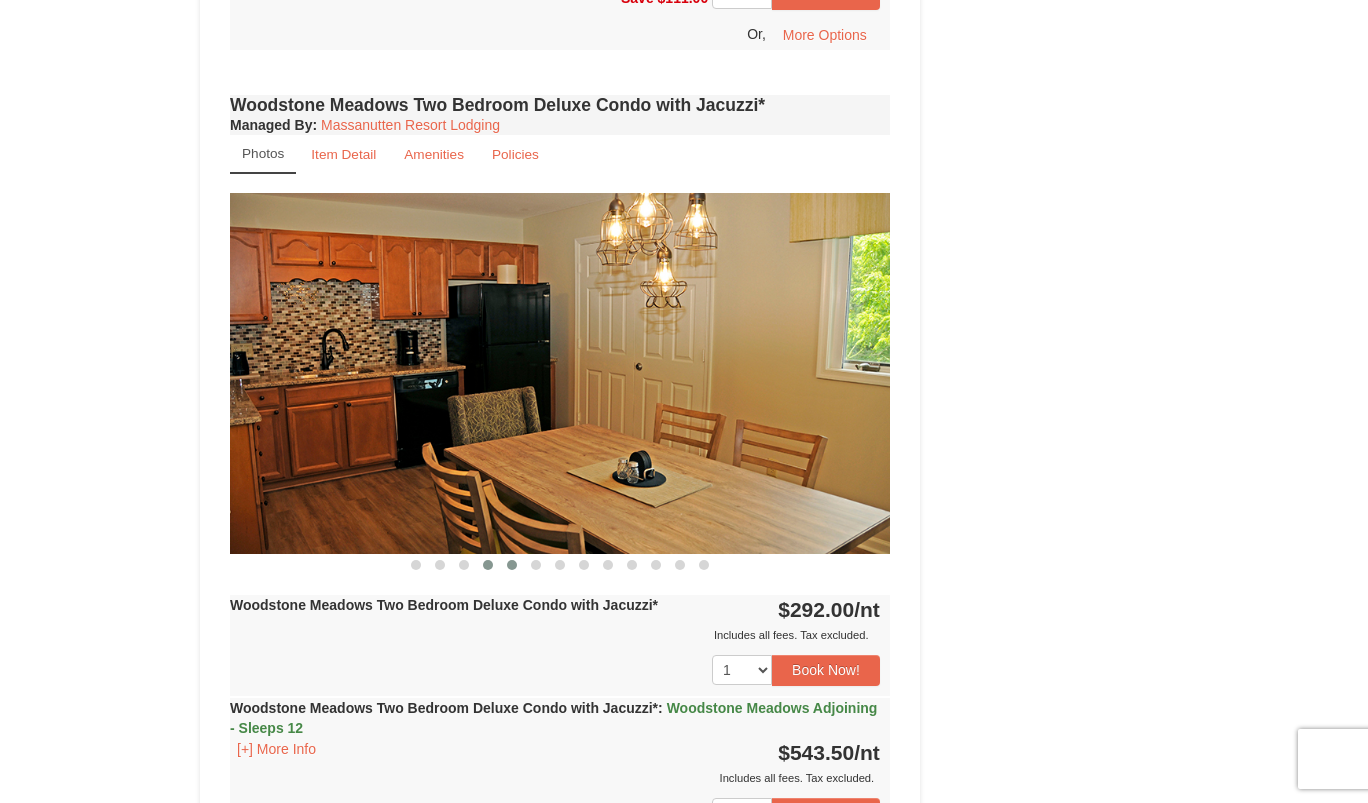 click at bounding box center (512, 565) 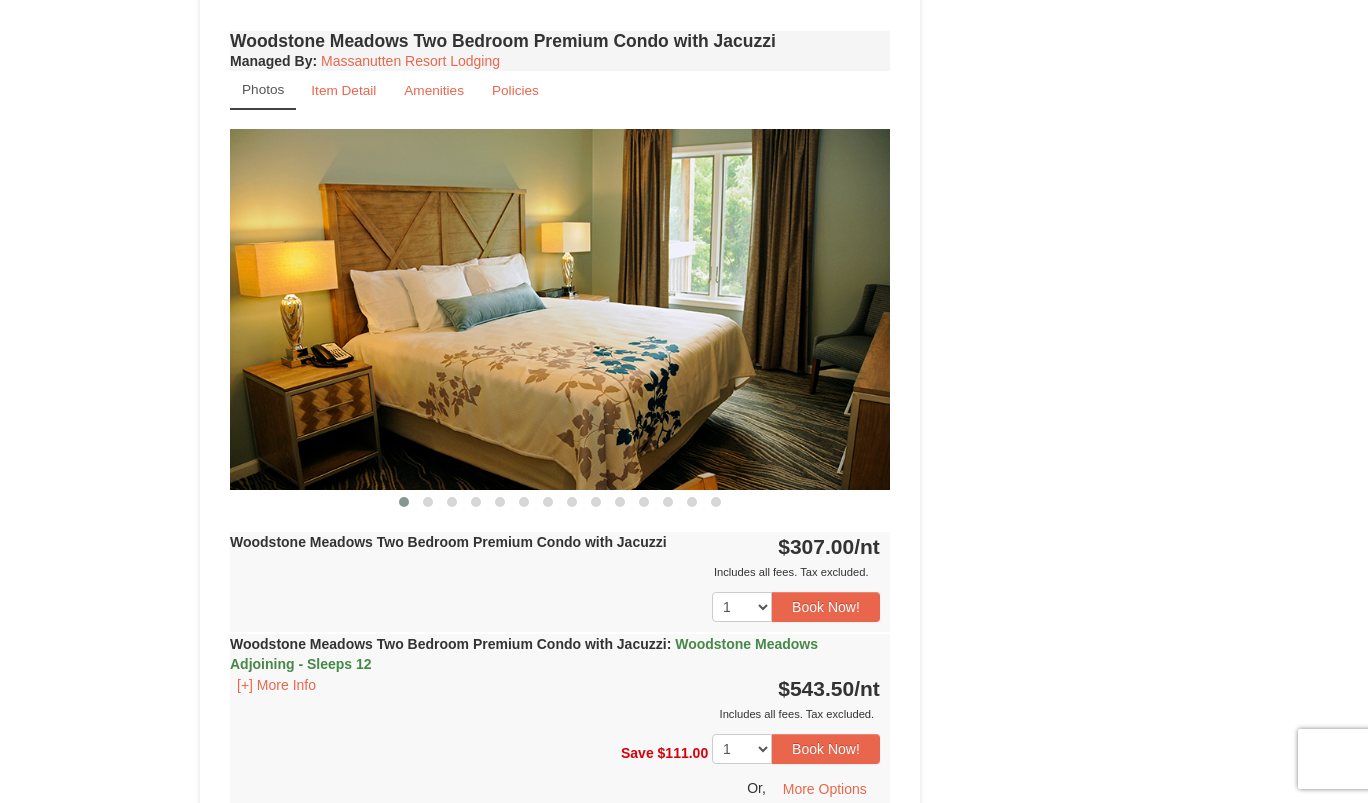 scroll, scrollTop: 2344, scrollLeft: 0, axis: vertical 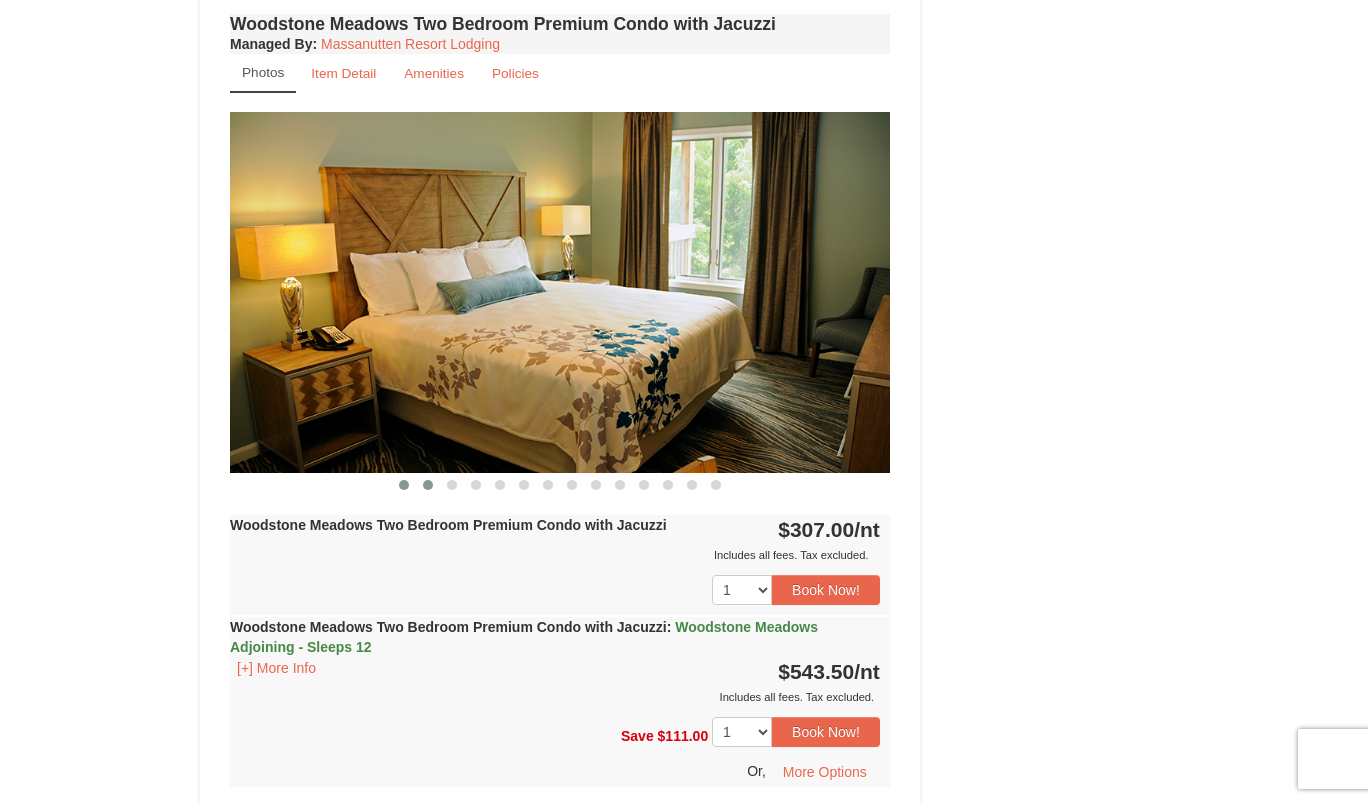 click at bounding box center [428, 485] 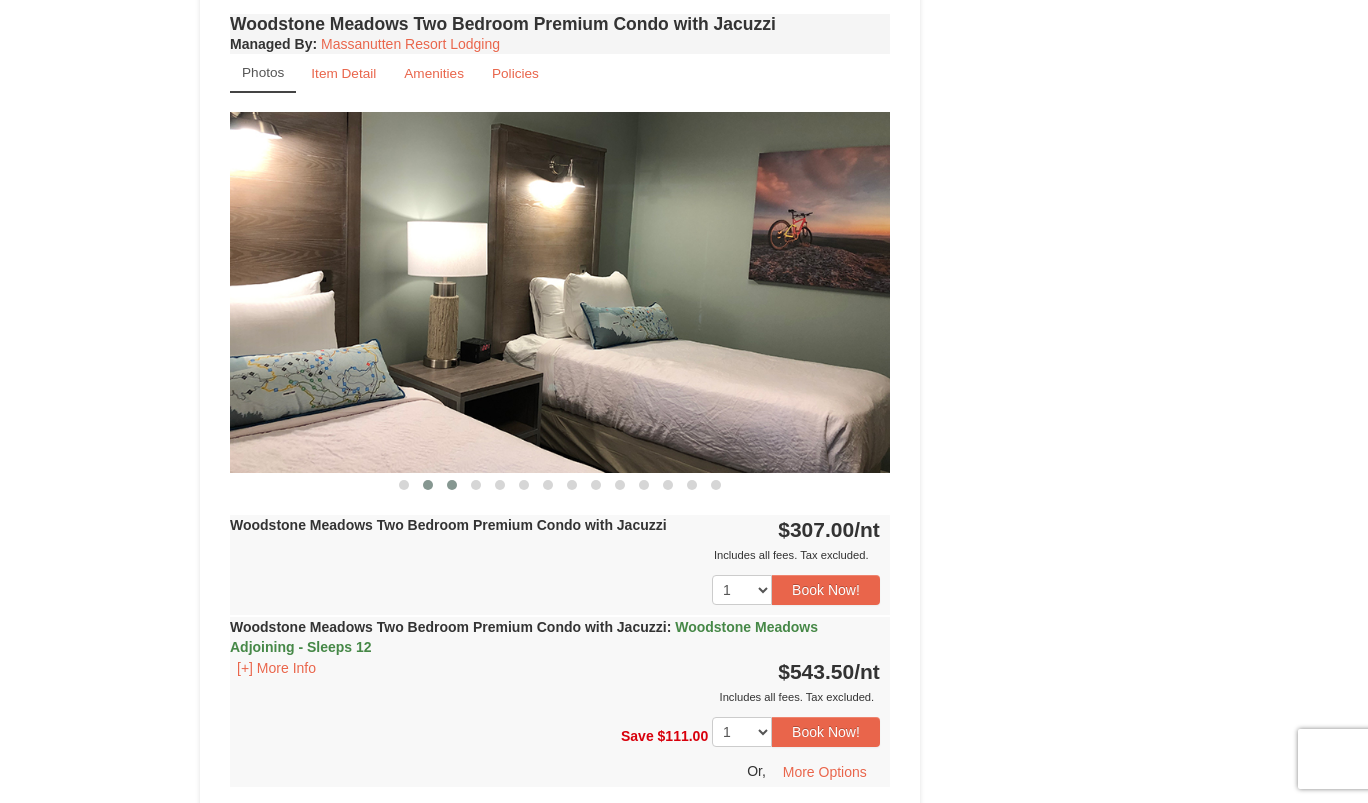 click at bounding box center (452, 485) 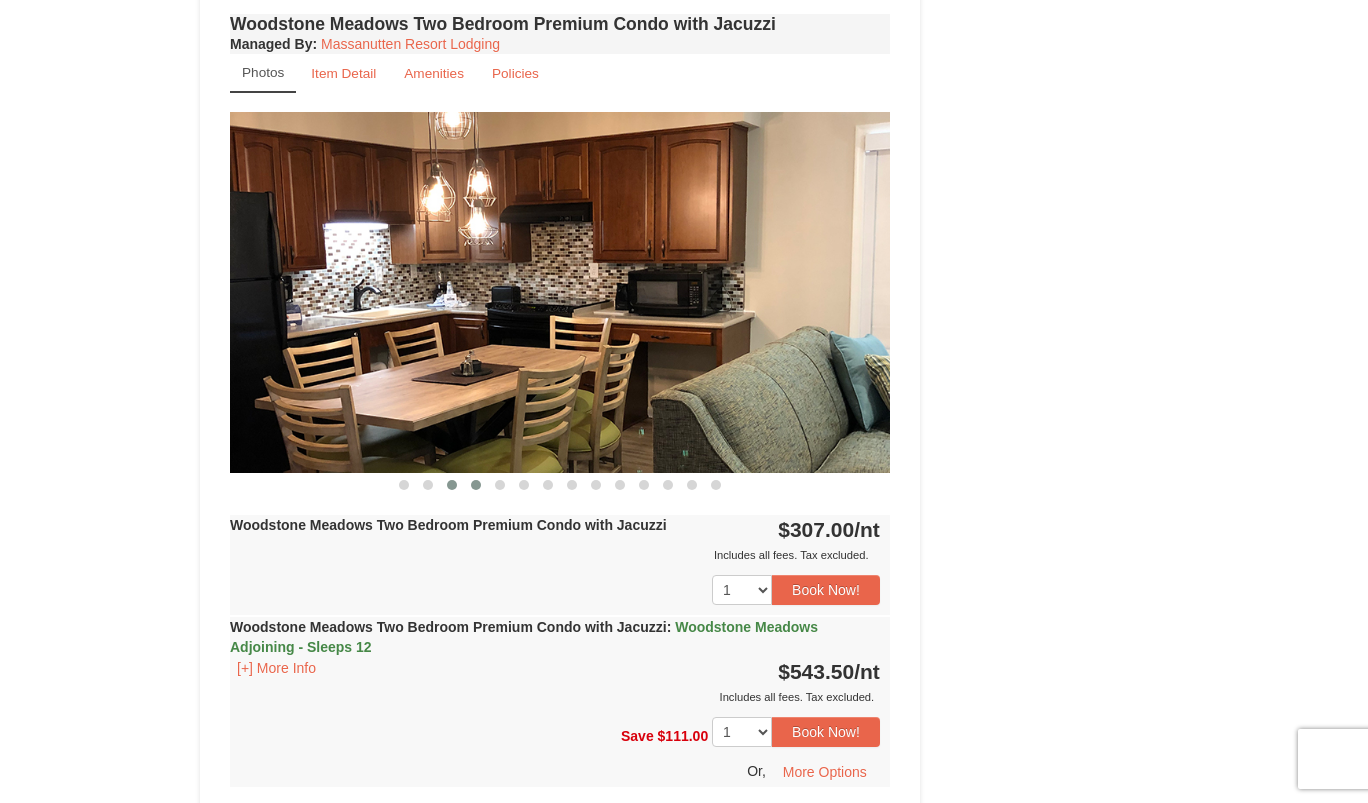 click at bounding box center (476, 485) 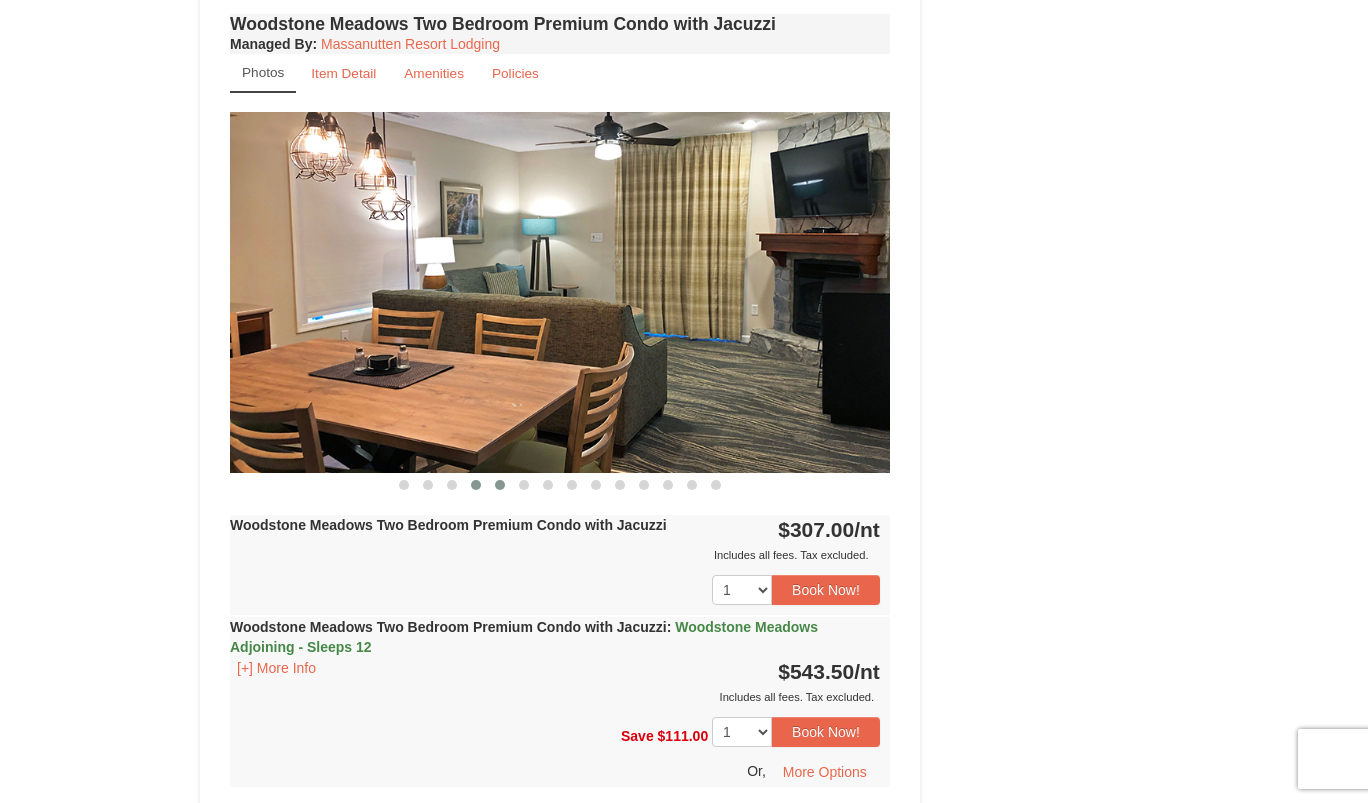click at bounding box center (500, 485) 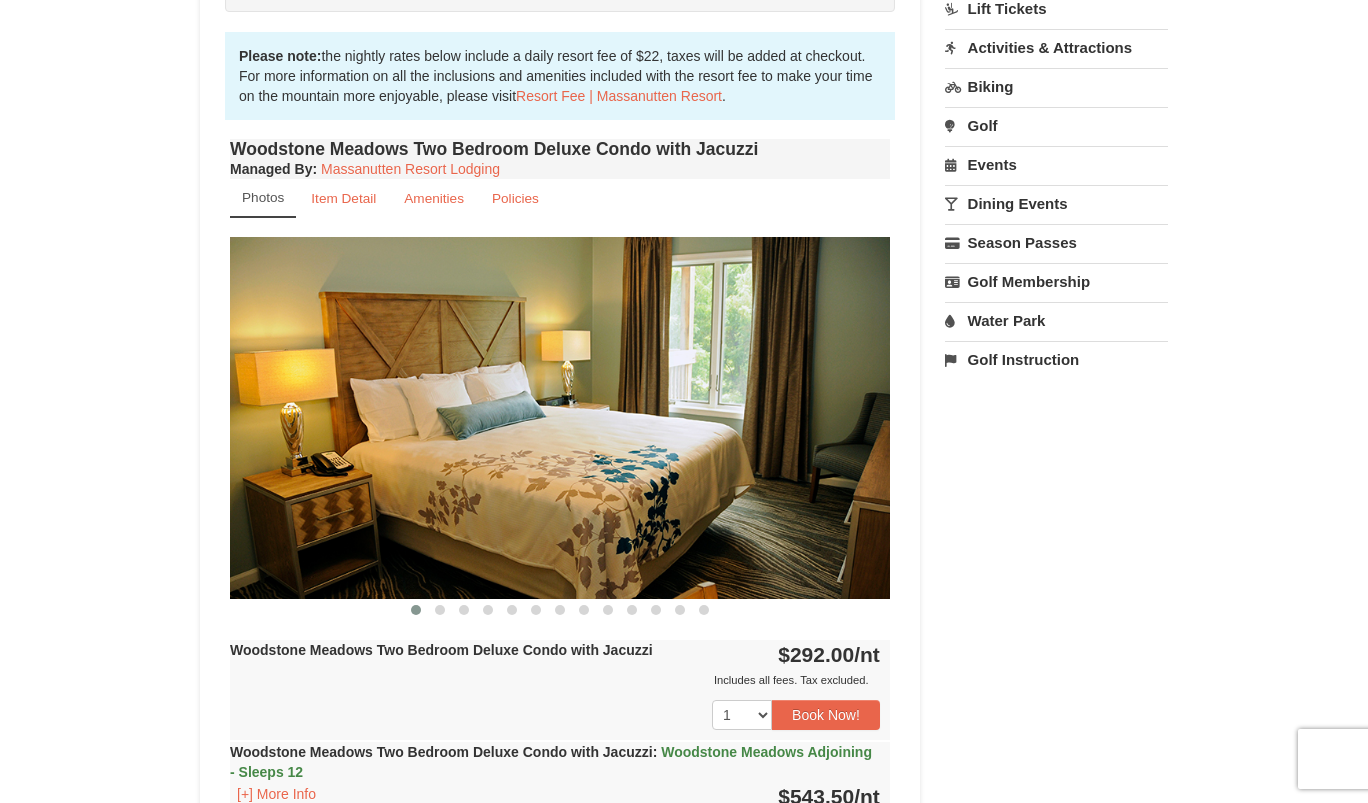 scroll, scrollTop: 0, scrollLeft: 0, axis: both 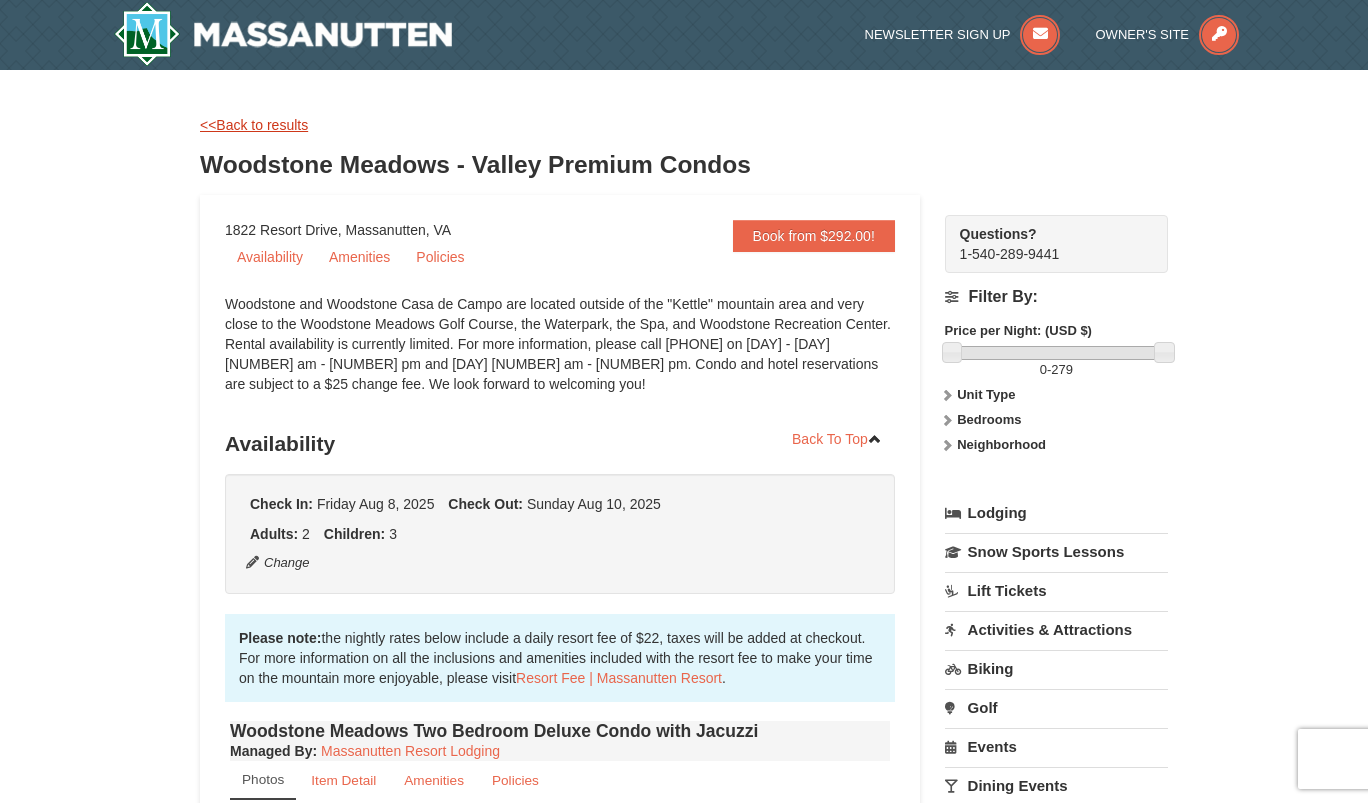 click on "<<Back to results" at bounding box center [254, 125] 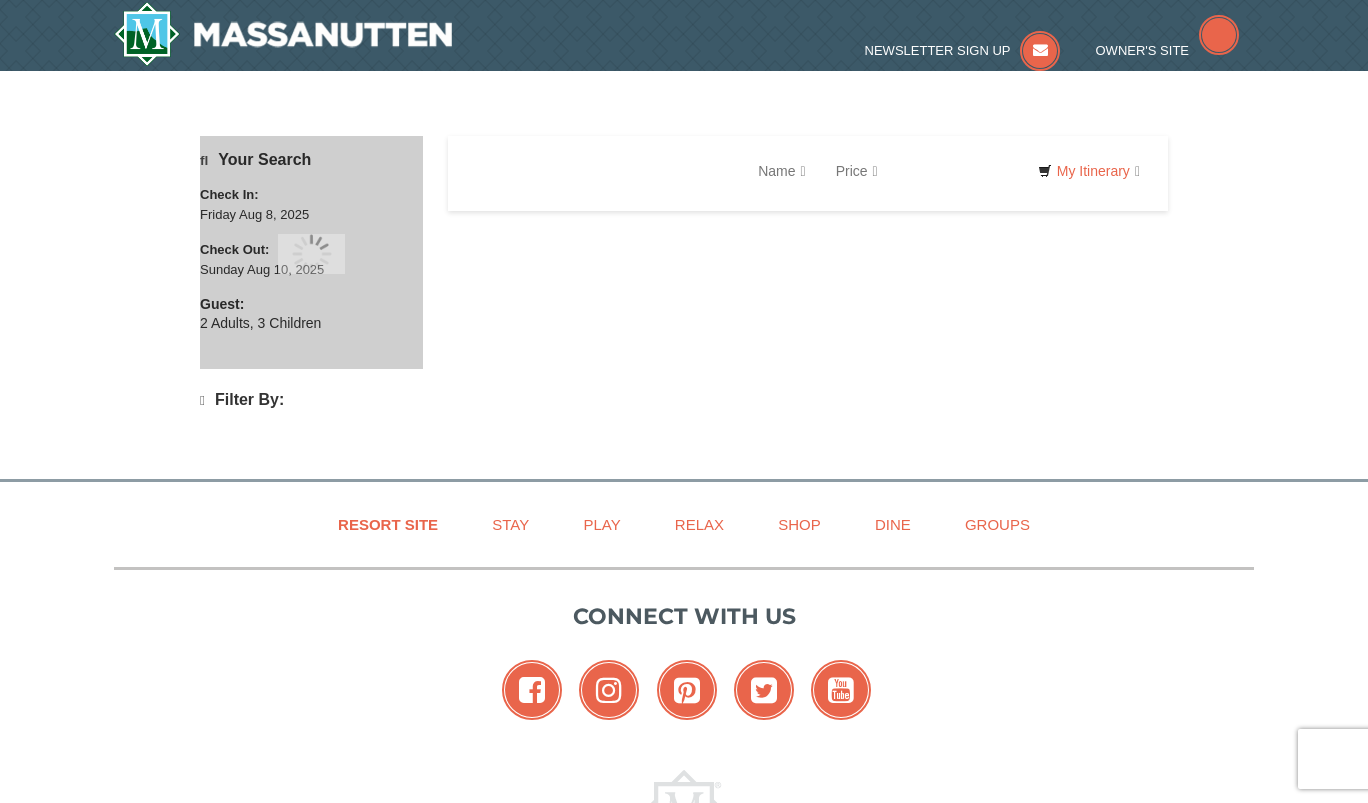scroll, scrollTop: 0, scrollLeft: 0, axis: both 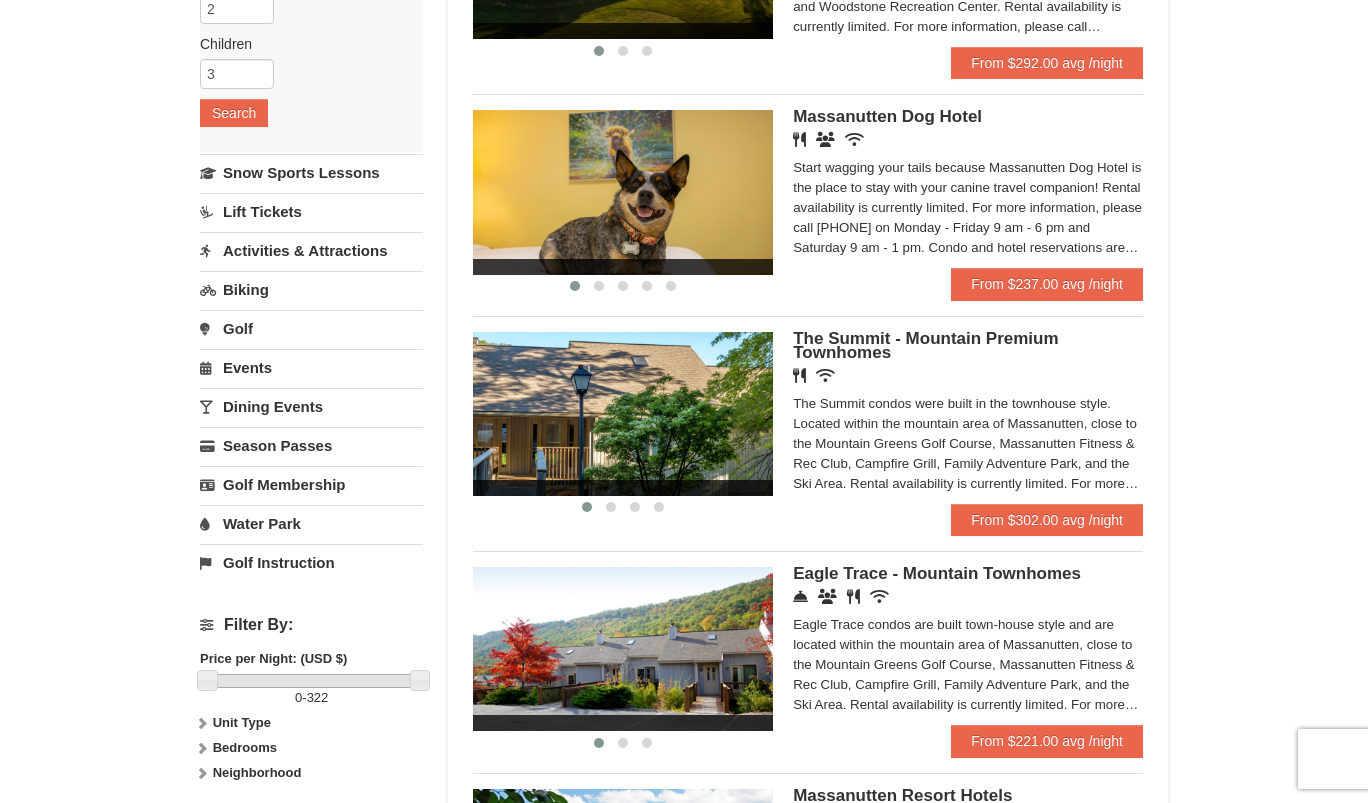 click on "The Summit - Mountain Premium Townhomes" at bounding box center (925, 345) 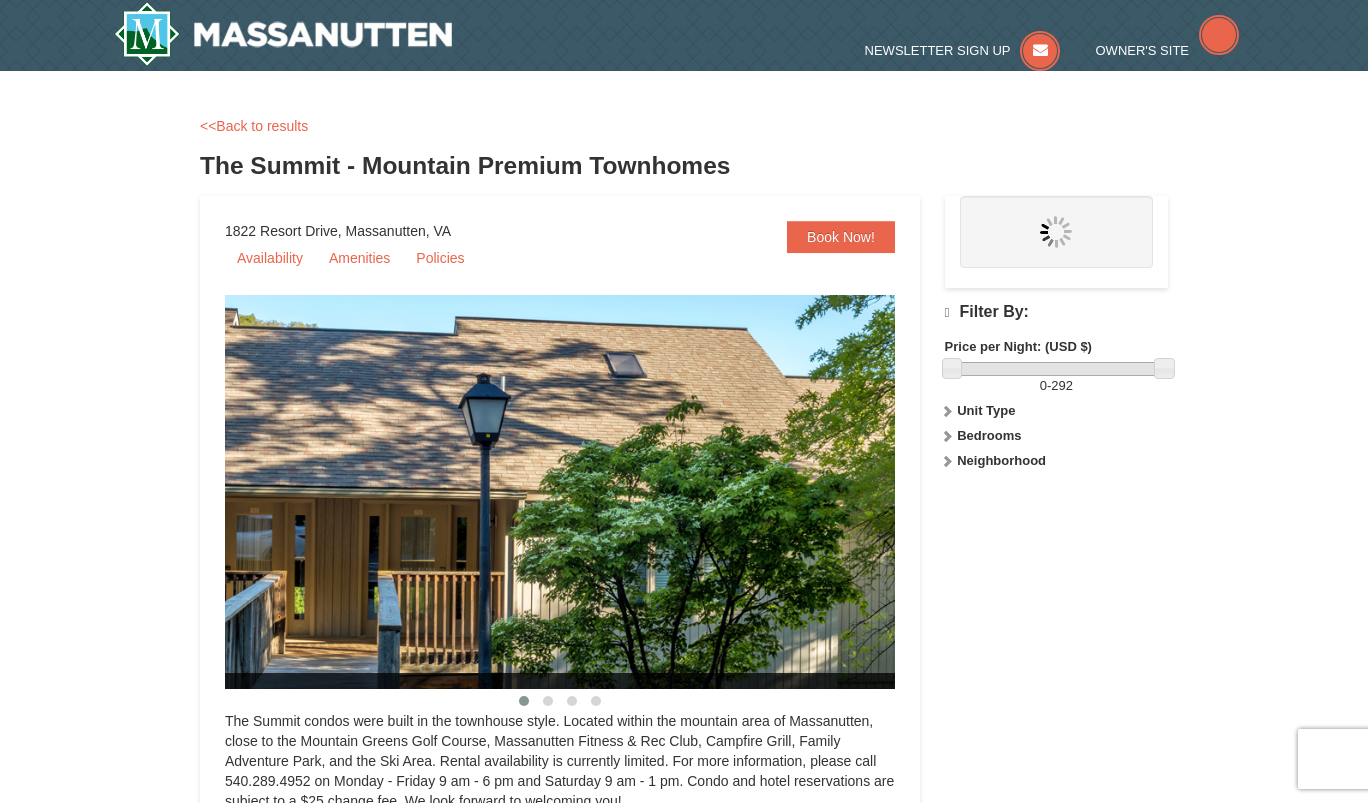scroll, scrollTop: 0, scrollLeft: 0, axis: both 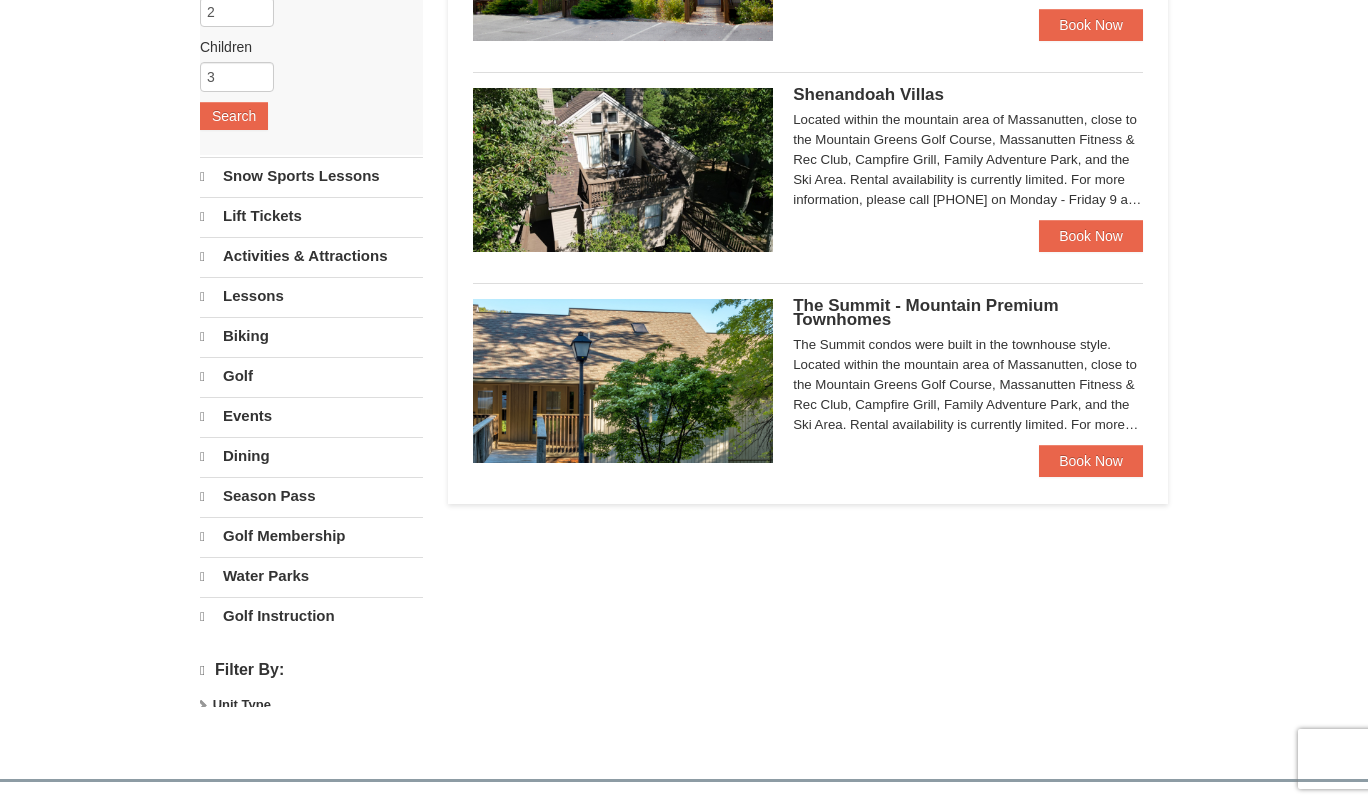 select on "8" 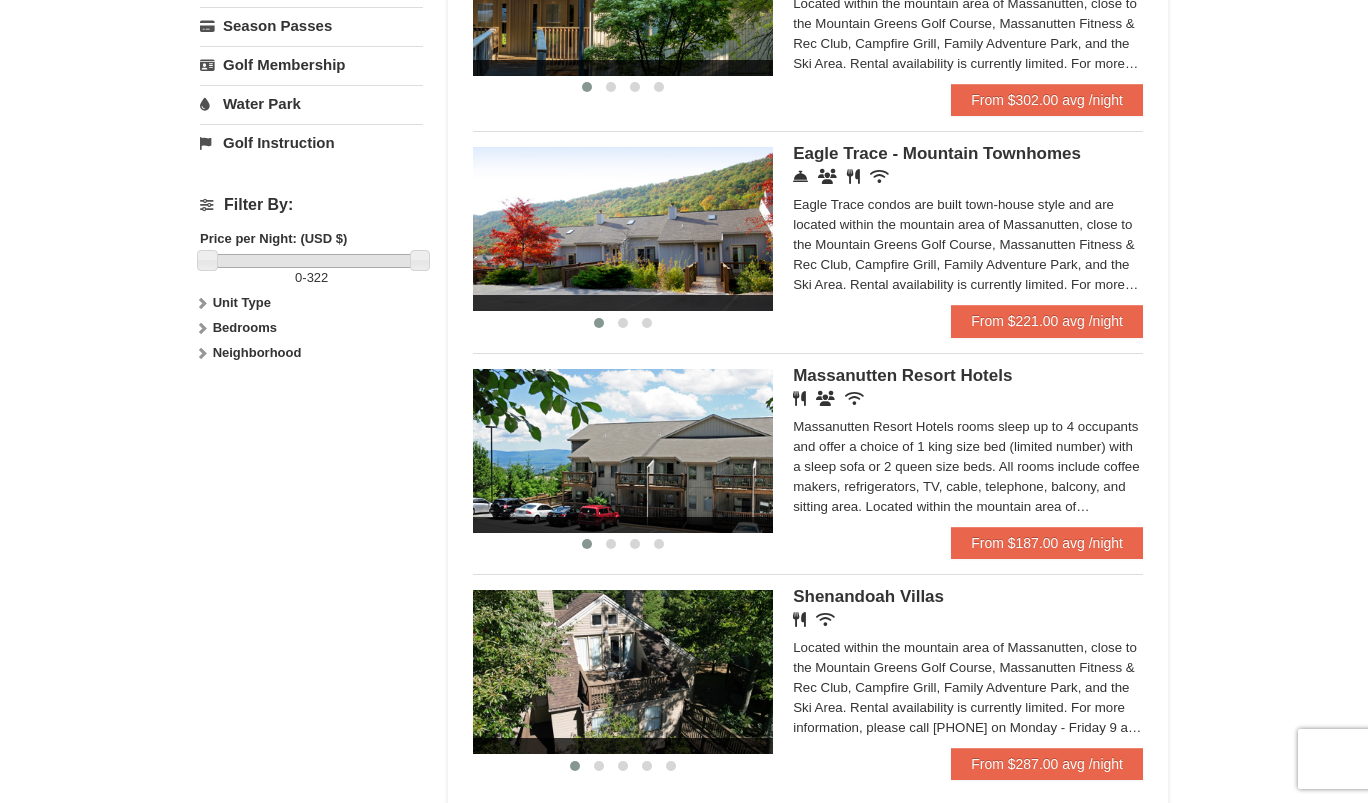 scroll, scrollTop: 823, scrollLeft: 0, axis: vertical 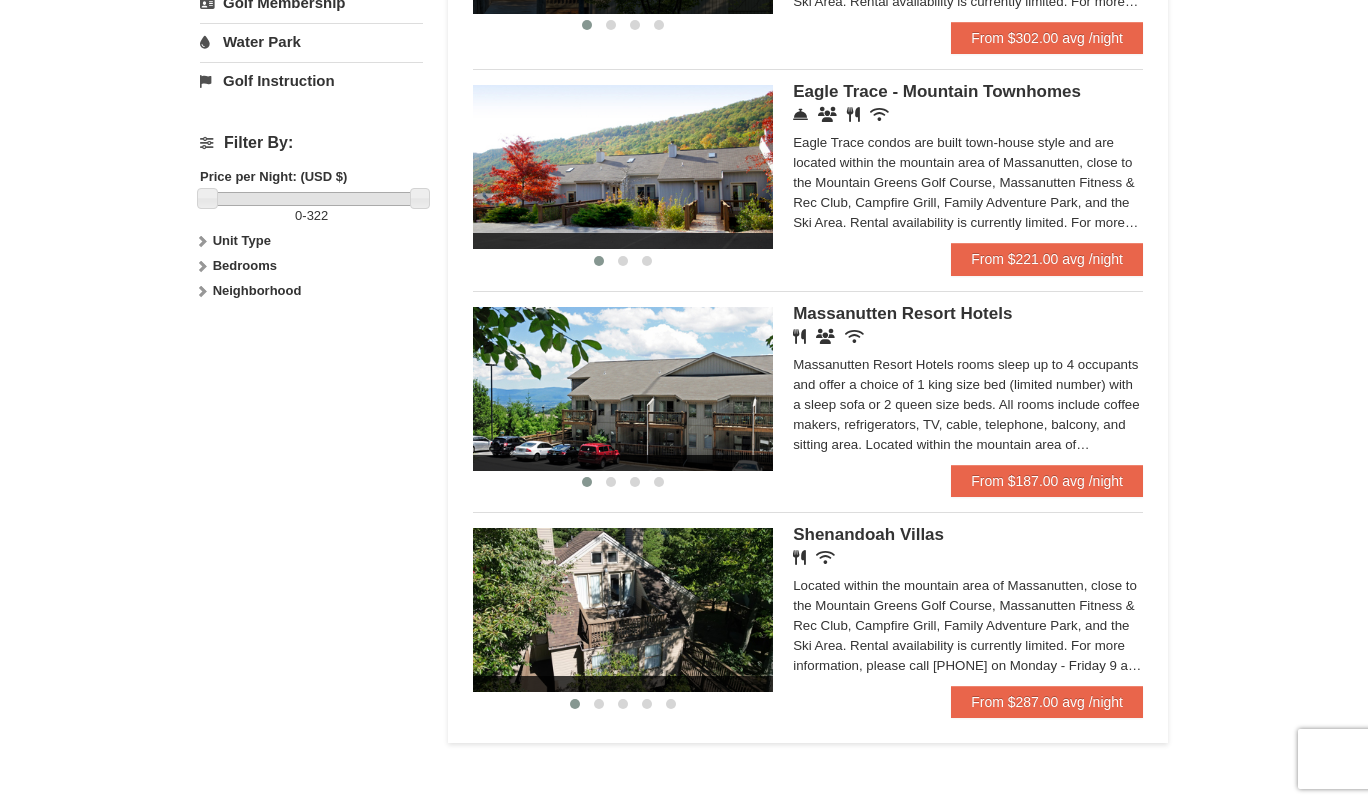 click on "Shenandoah Villas" at bounding box center (868, 534) 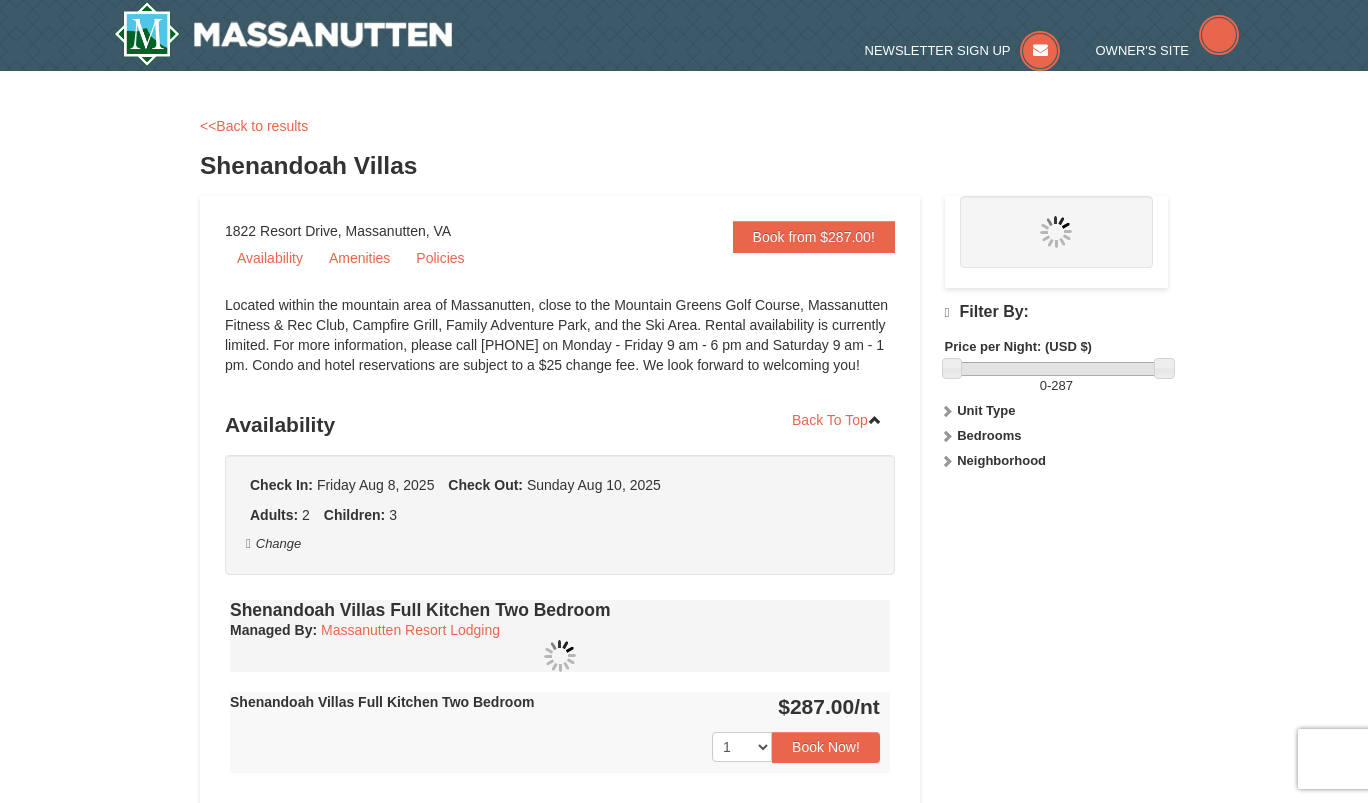 scroll, scrollTop: 0, scrollLeft: 0, axis: both 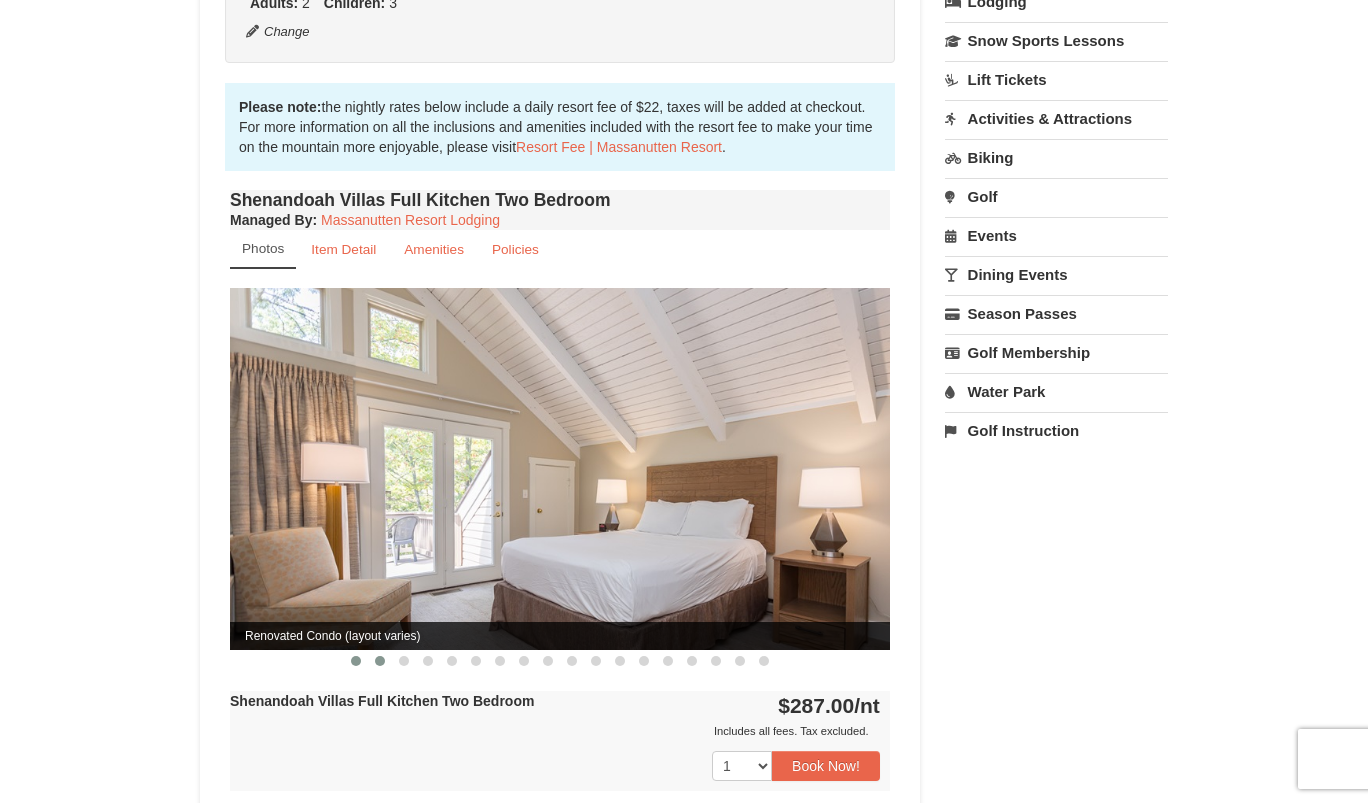 click at bounding box center [380, 661] 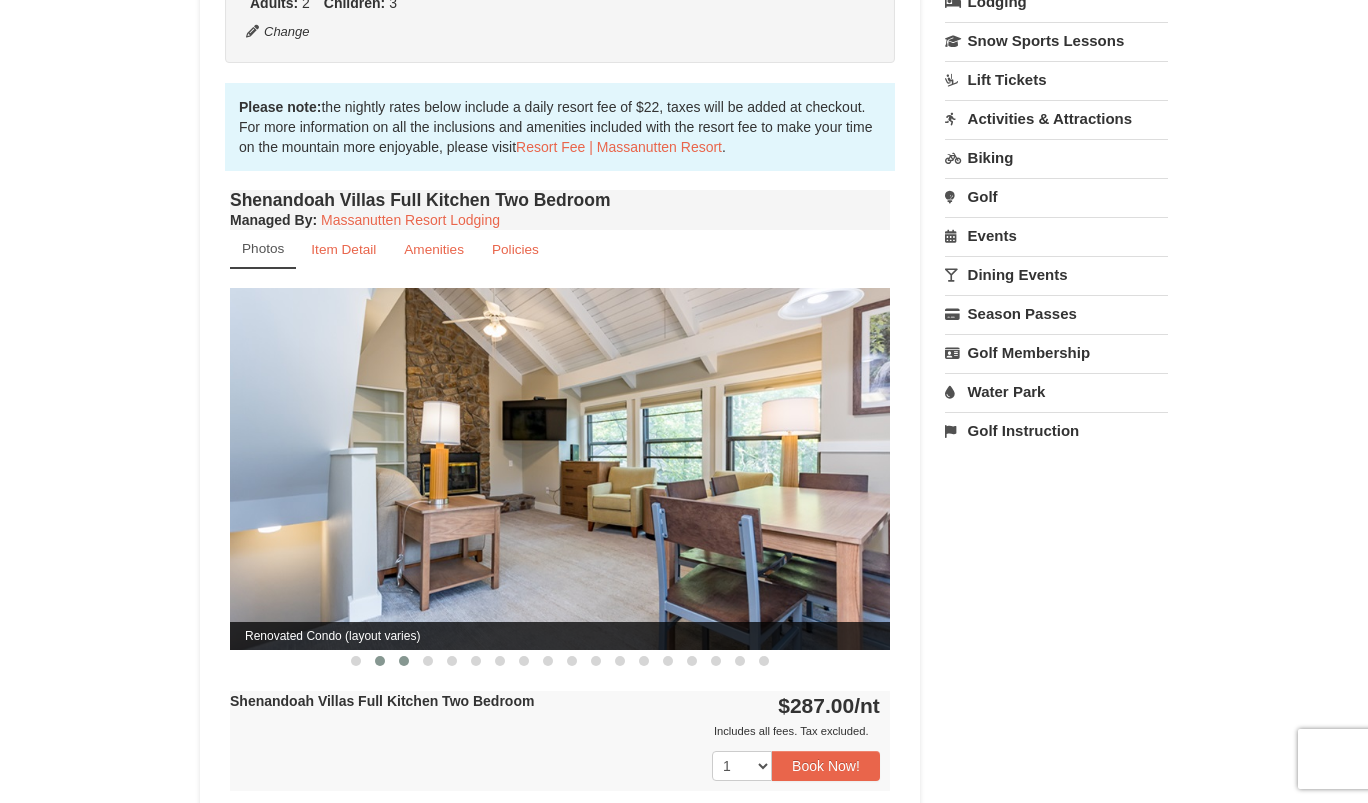 click at bounding box center (404, 661) 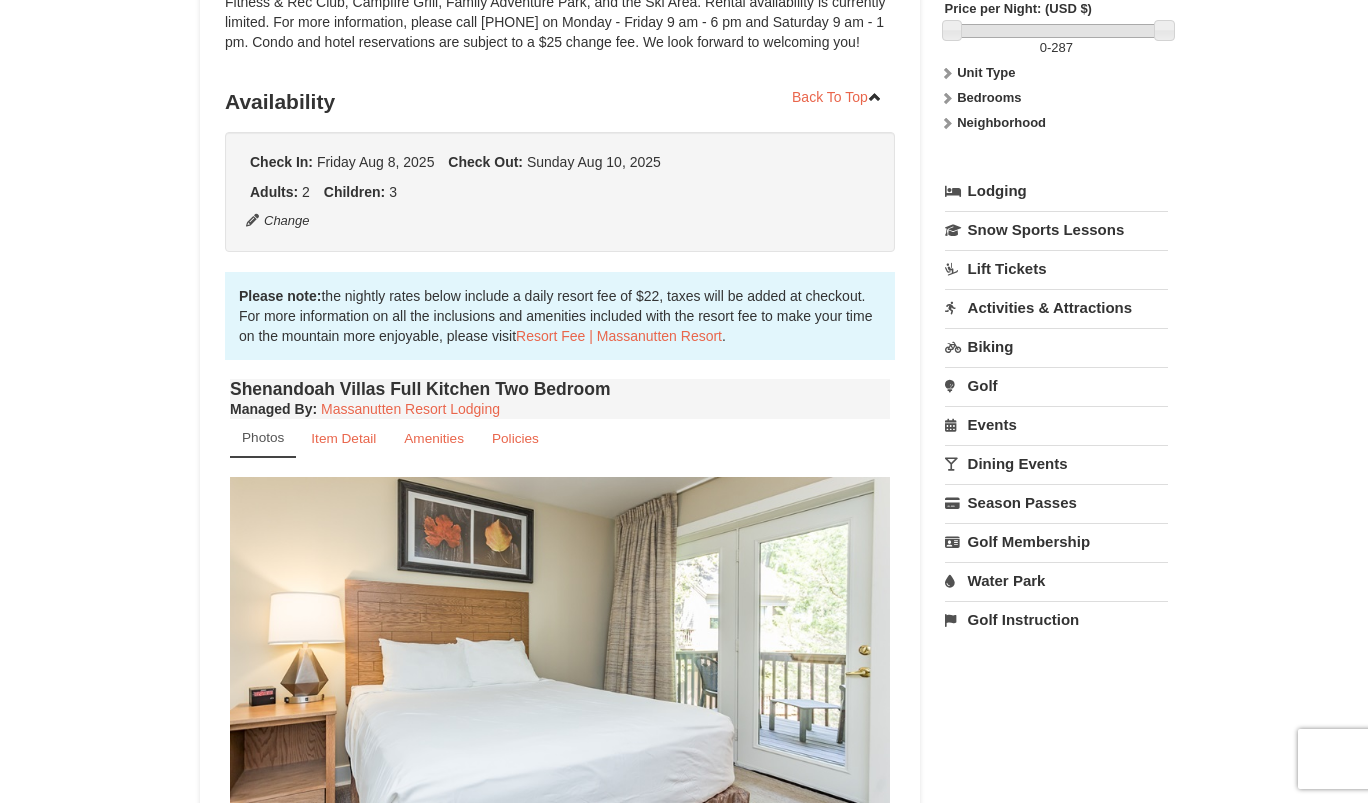 scroll, scrollTop: 0, scrollLeft: 0, axis: both 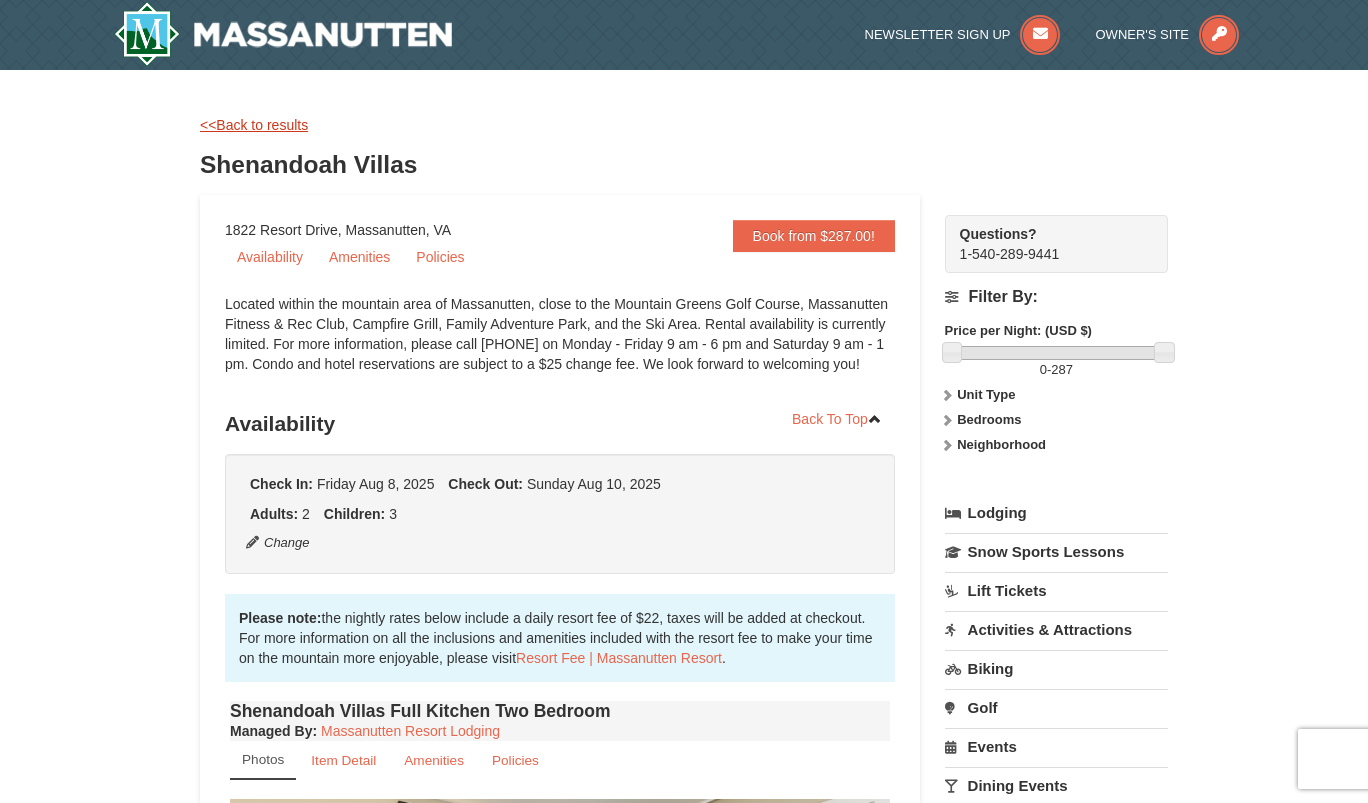 click on "<<Back to results" at bounding box center [254, 125] 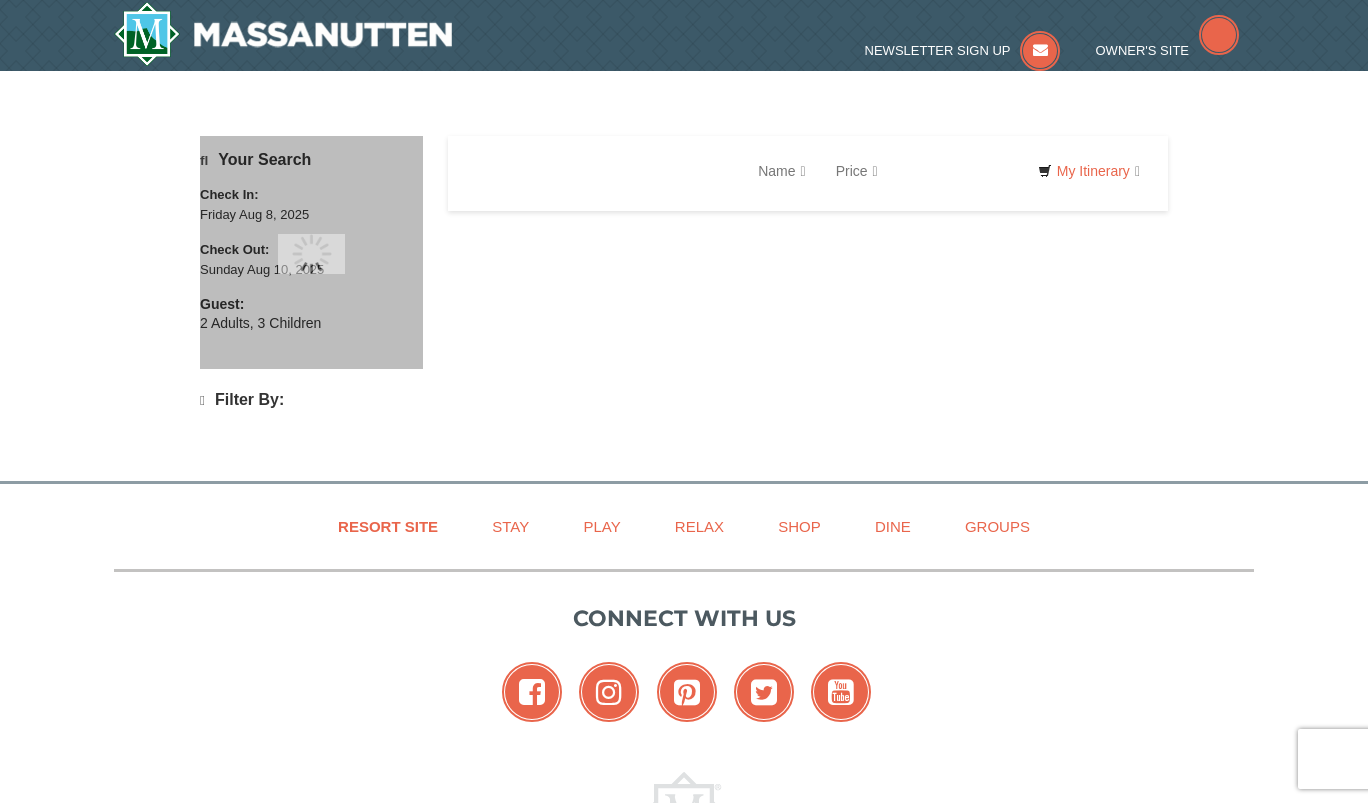 scroll, scrollTop: 0, scrollLeft: 0, axis: both 